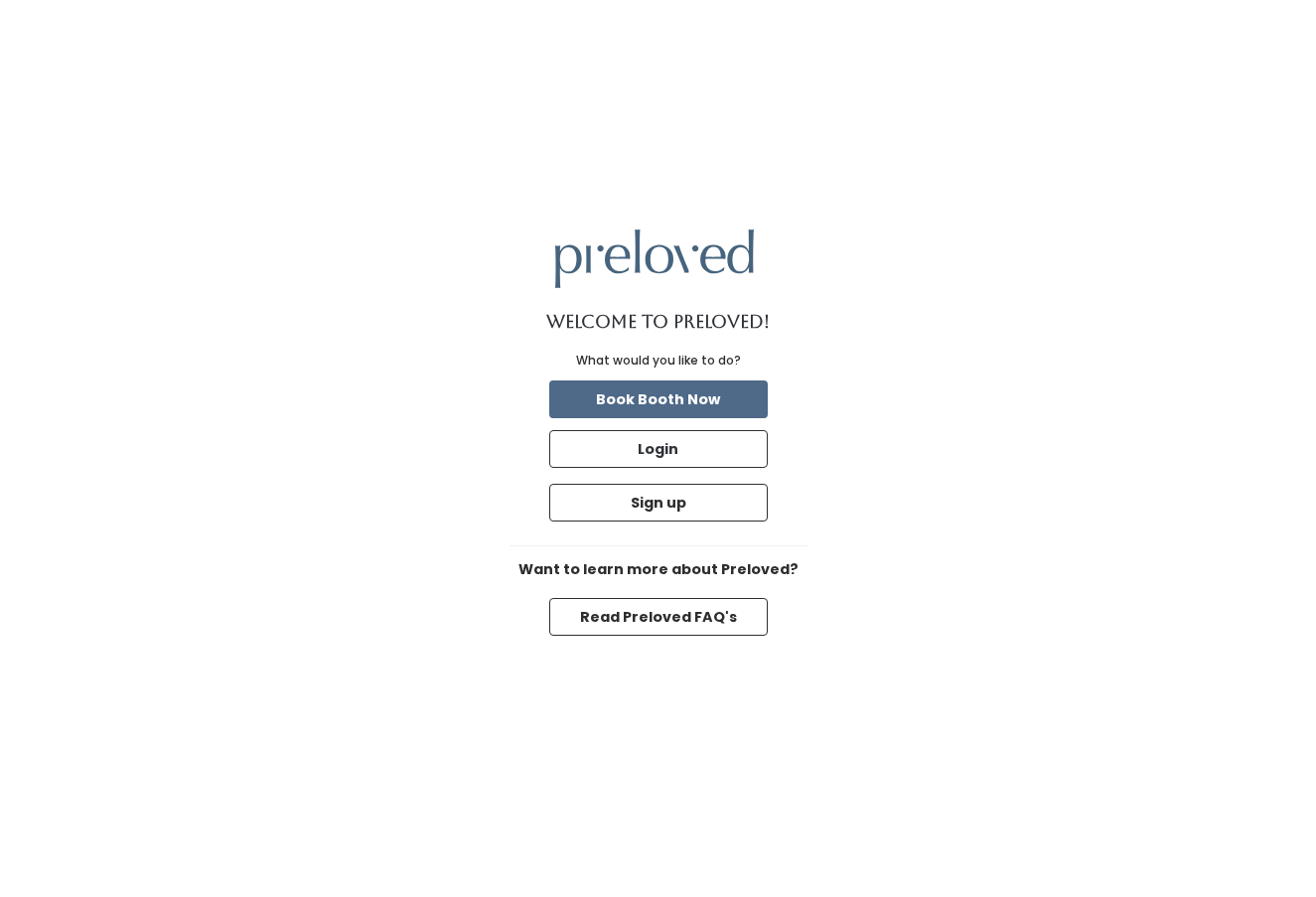 scroll, scrollTop: 0, scrollLeft: 0, axis: both 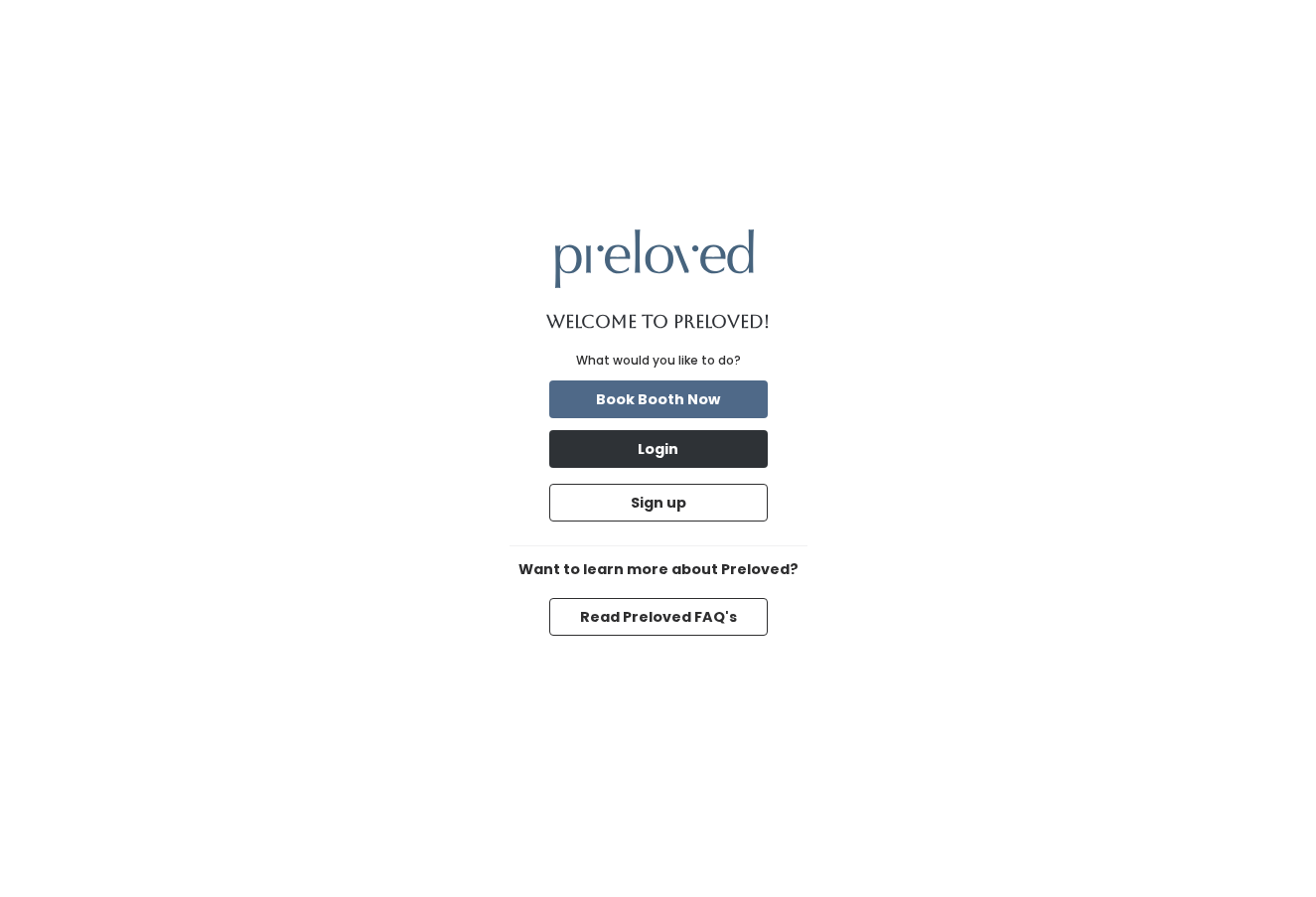 click on "Login" at bounding box center [658, 449] 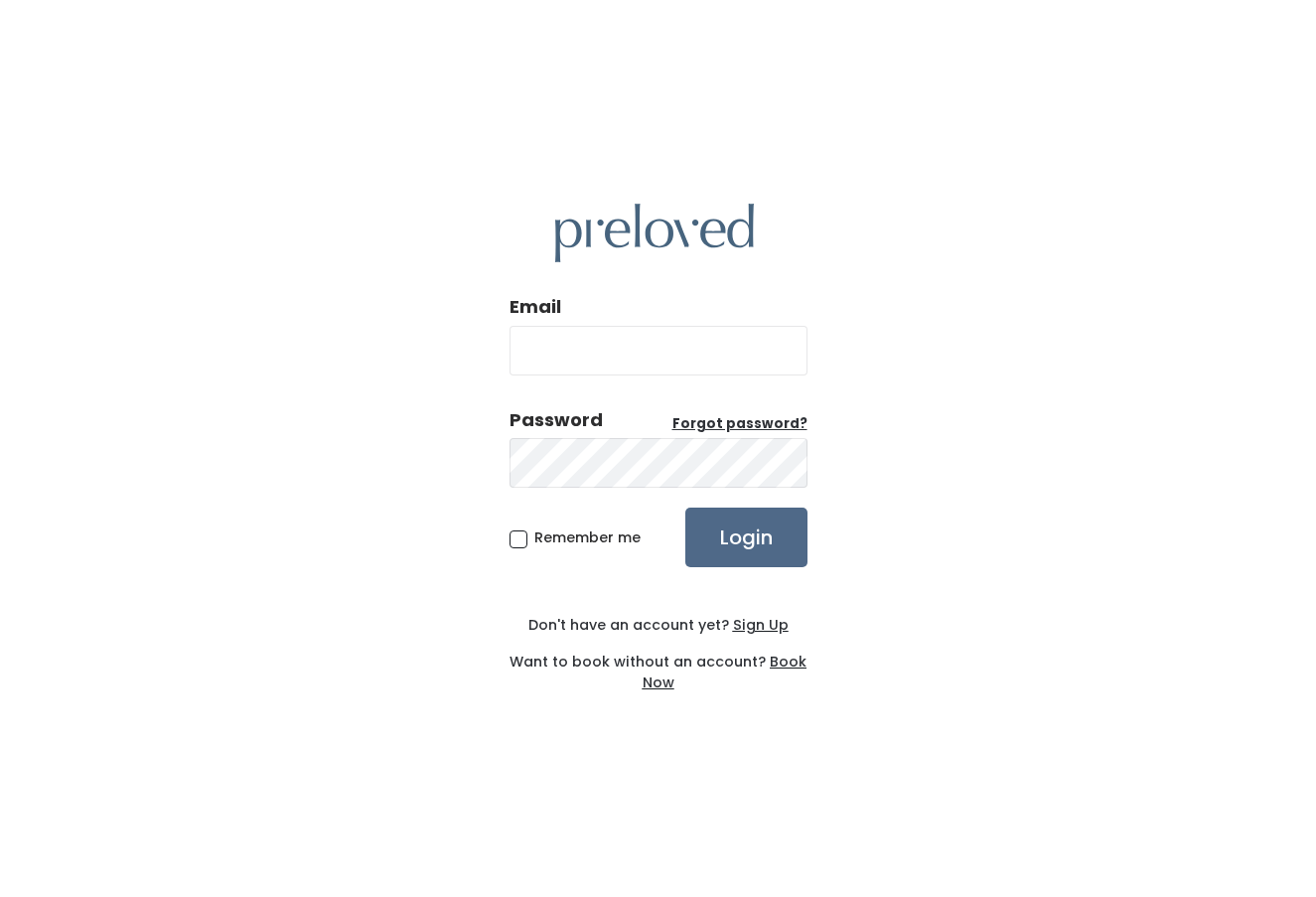 scroll, scrollTop: 0, scrollLeft: 0, axis: both 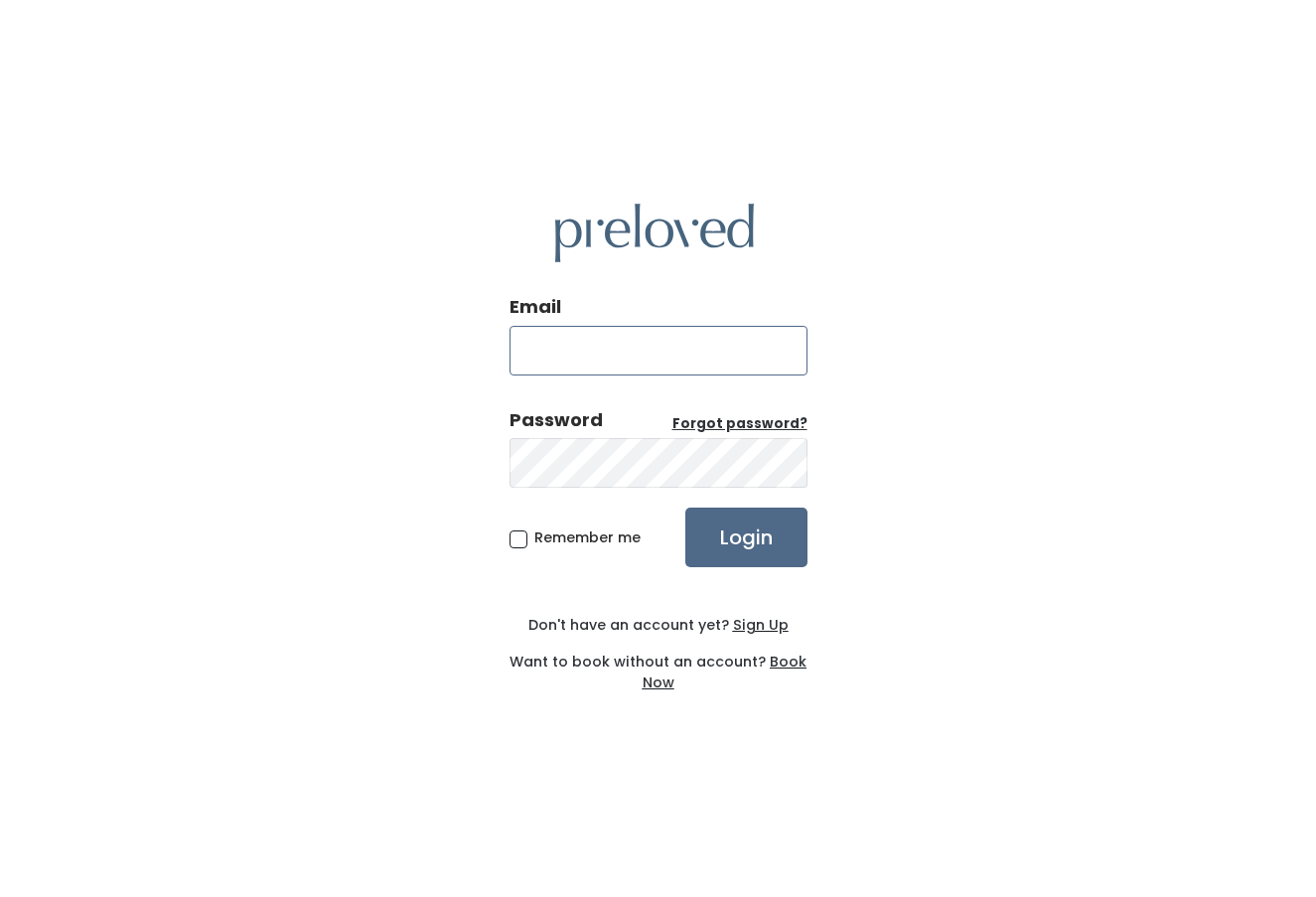 type on "natalierivas.14@gmail.com" 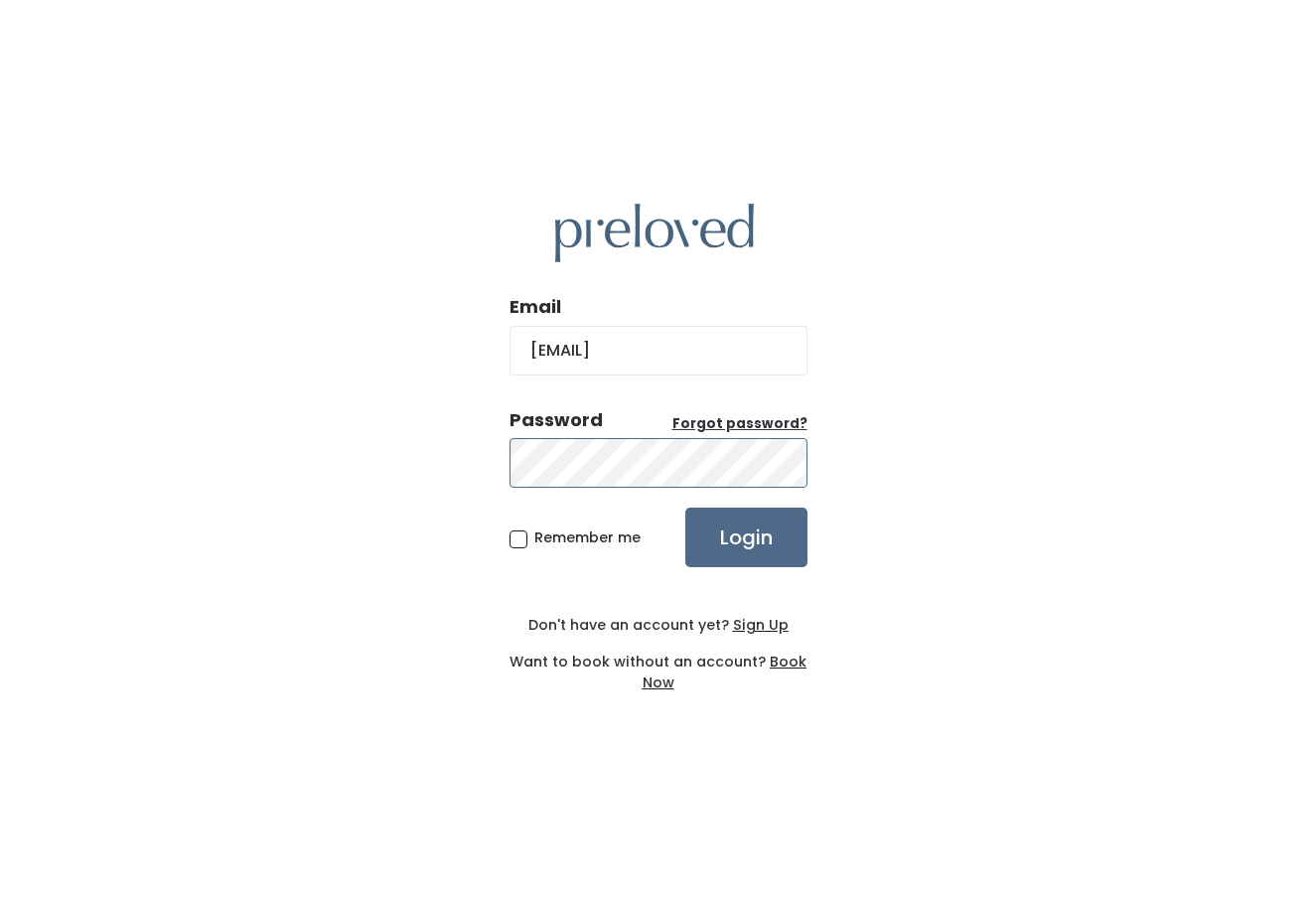 click on "Login" at bounding box center [746, 537] 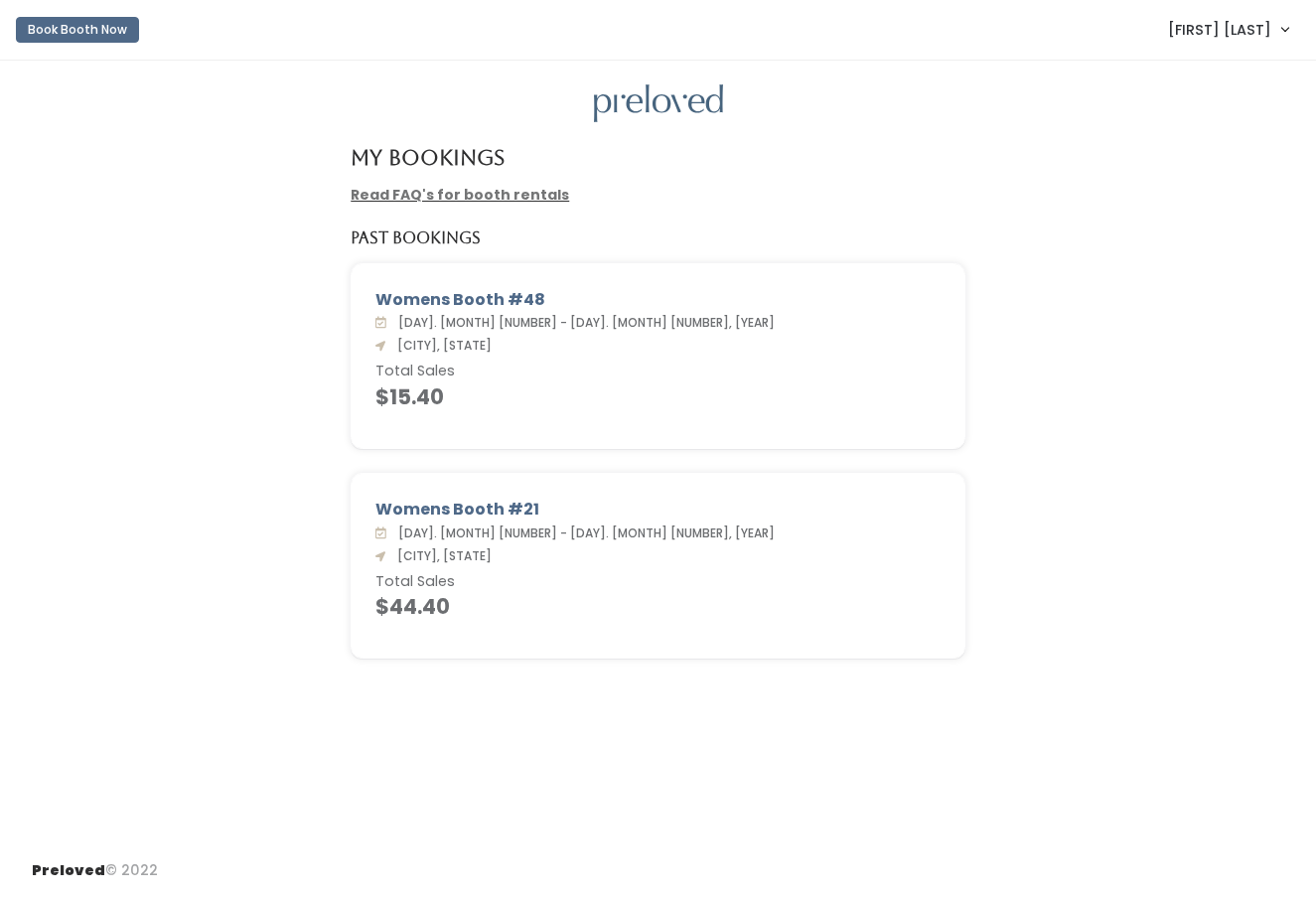 scroll, scrollTop: 0, scrollLeft: 0, axis: both 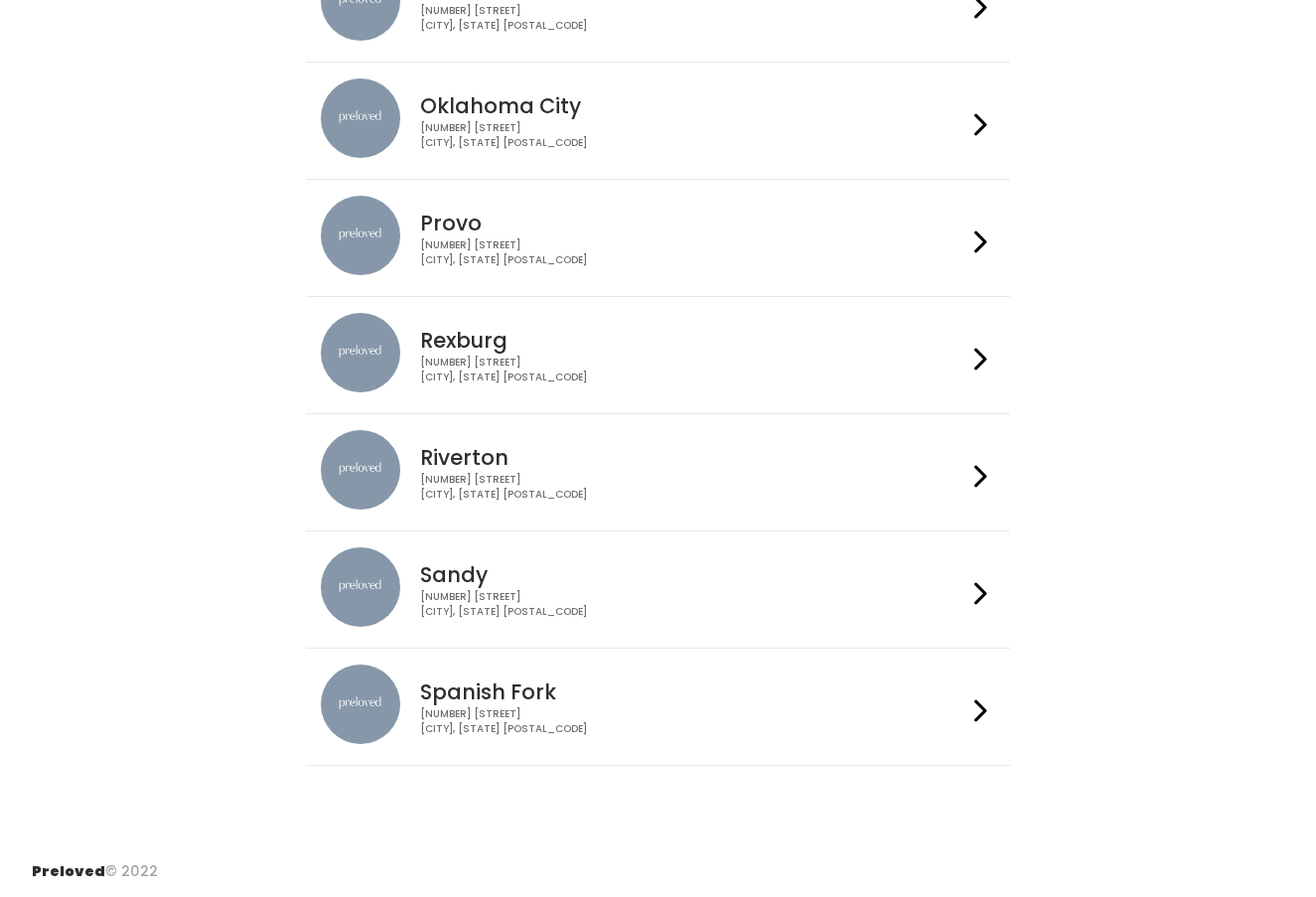 click on "Riverton" at bounding box center (693, 457) 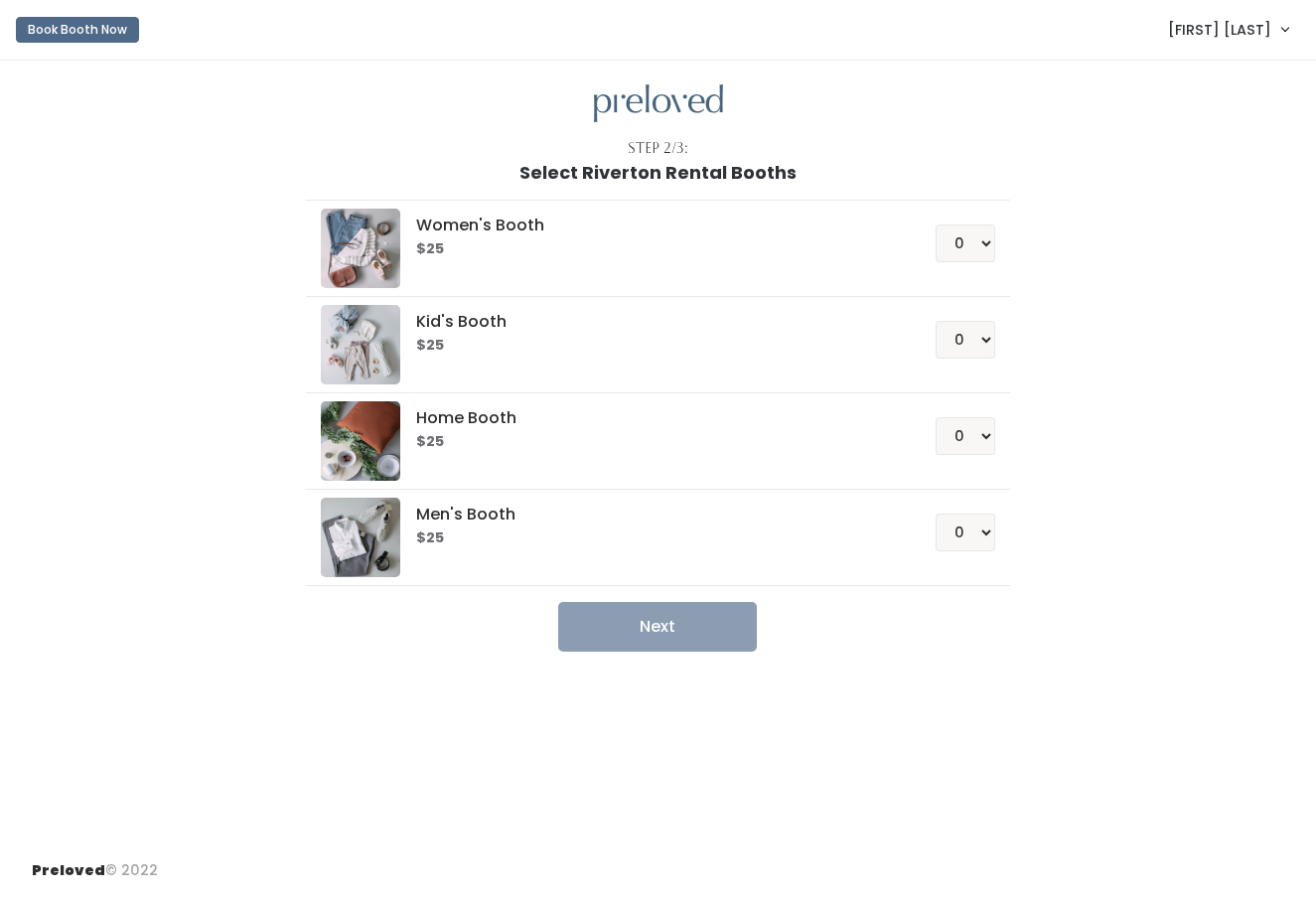scroll, scrollTop: 0, scrollLeft: 0, axis: both 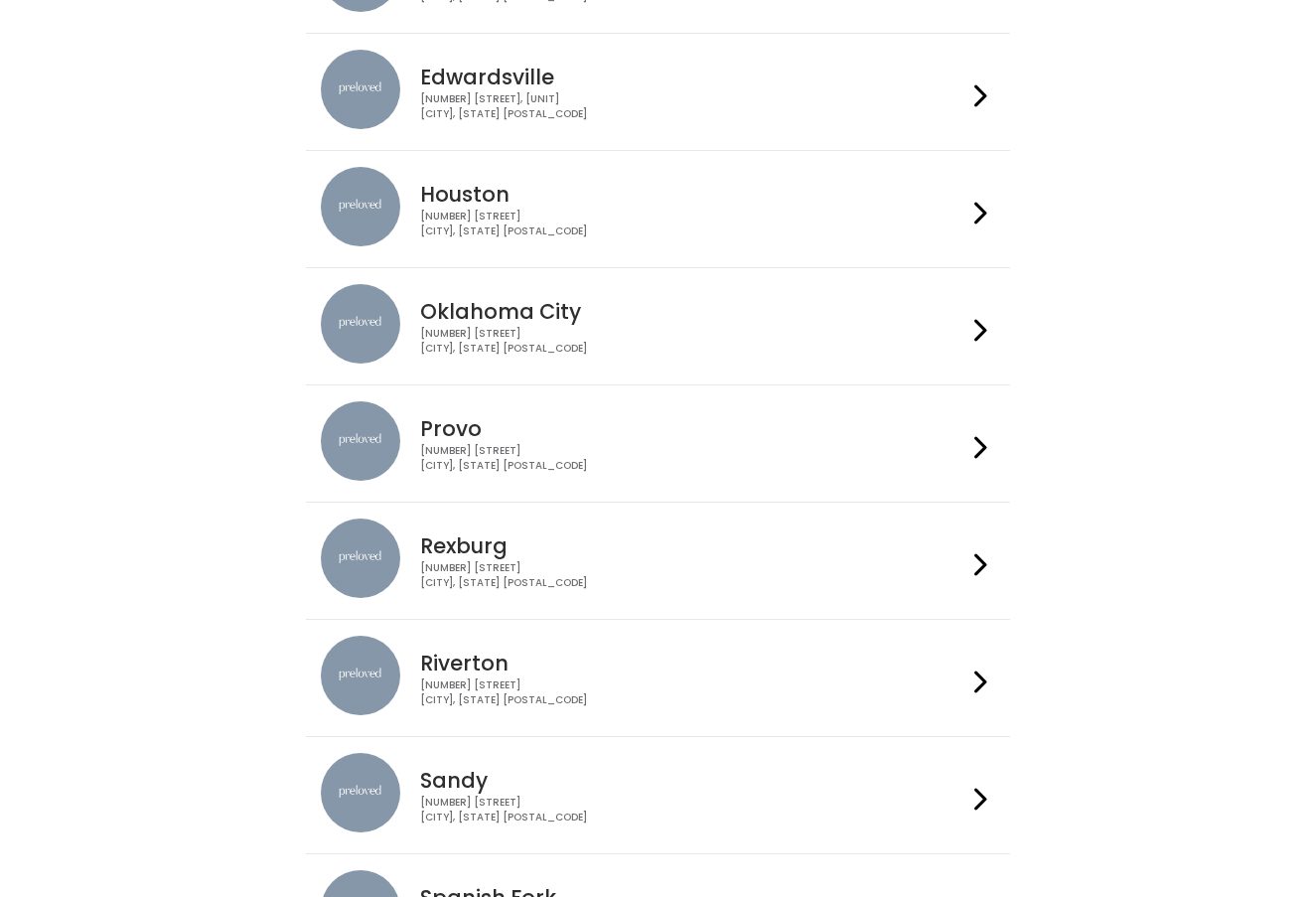 click on "Sandy" at bounding box center (693, 780) 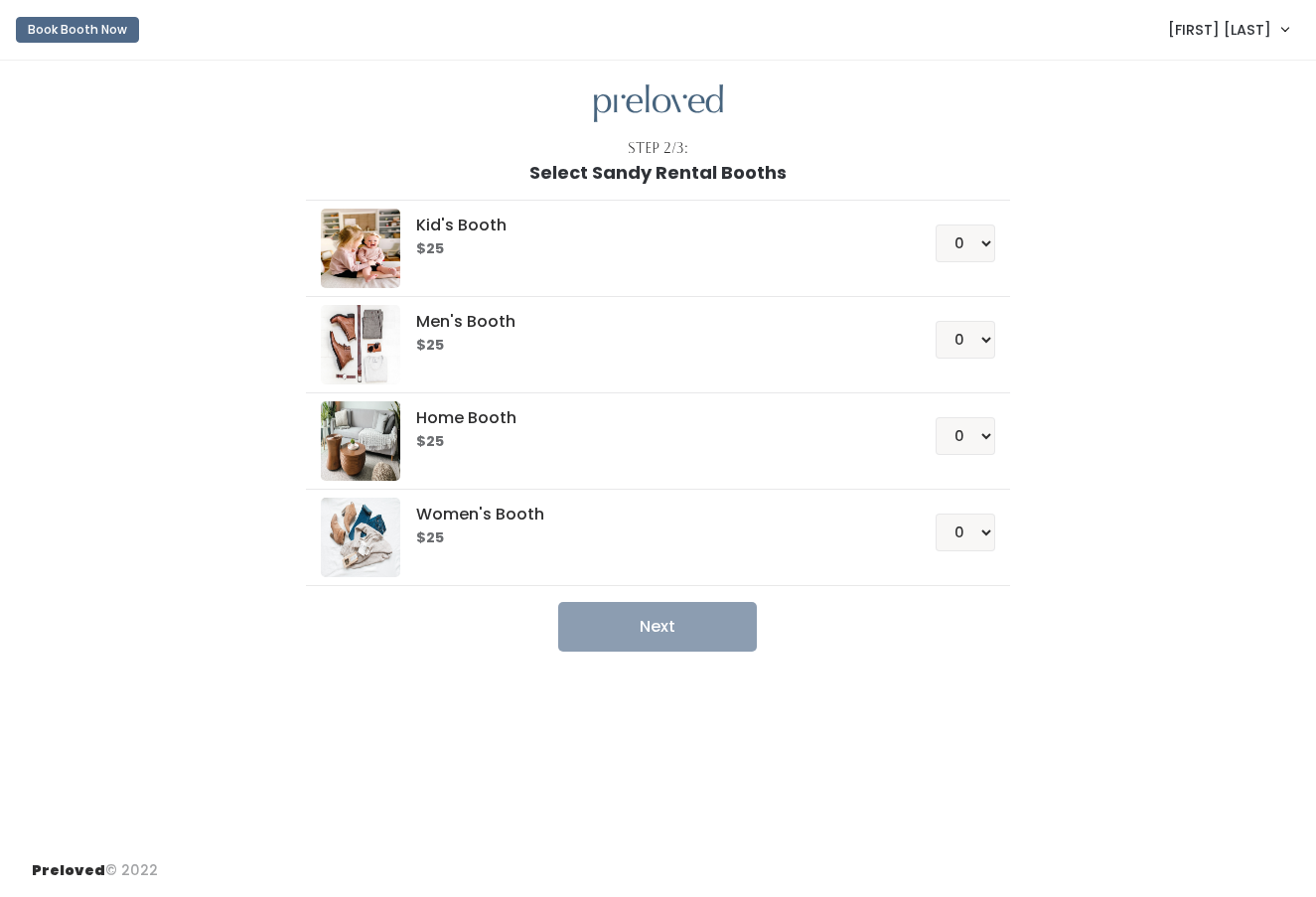 scroll, scrollTop: 0, scrollLeft: 0, axis: both 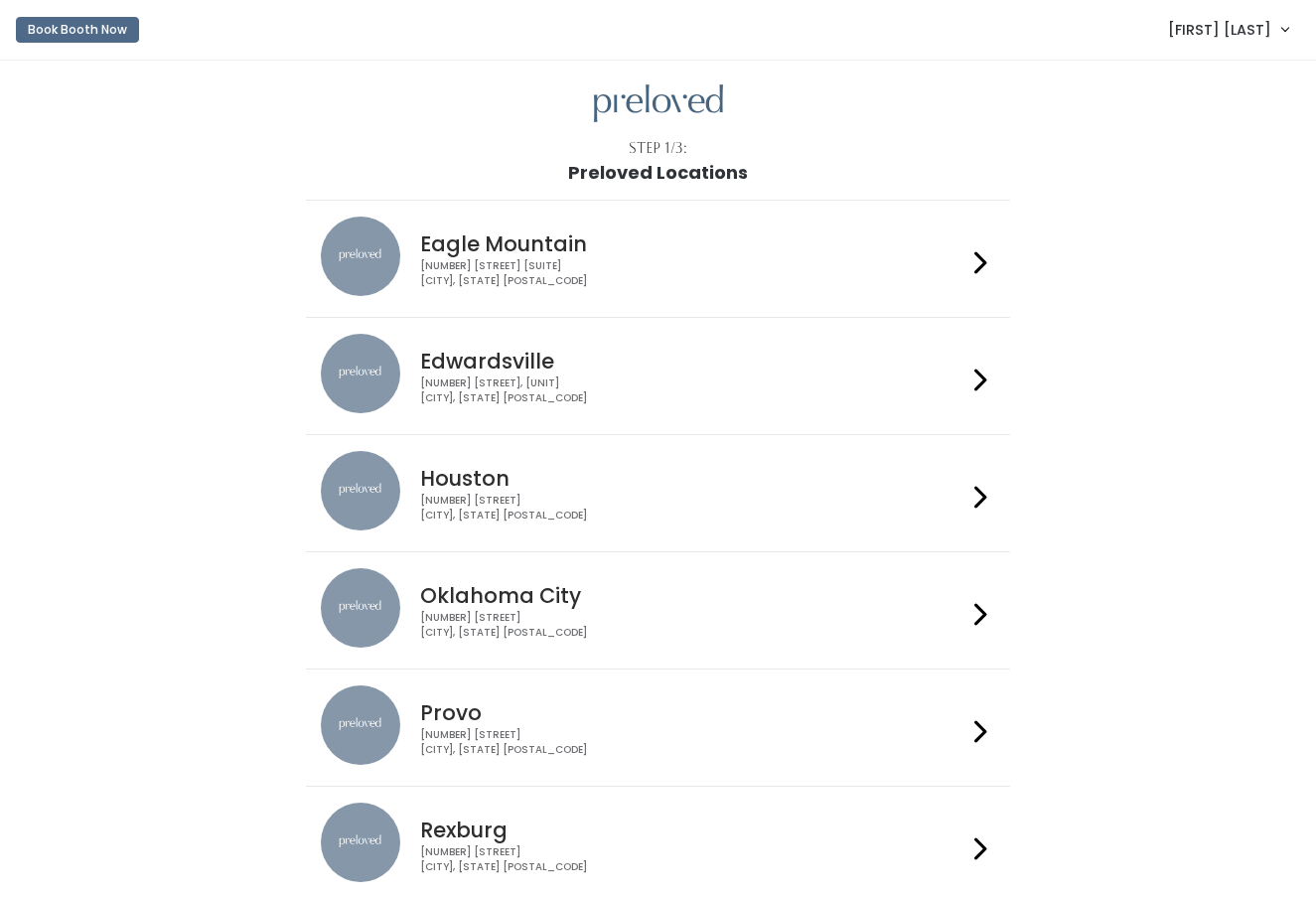click on "[FIRST] [LAST]" at bounding box center [1220, 30] 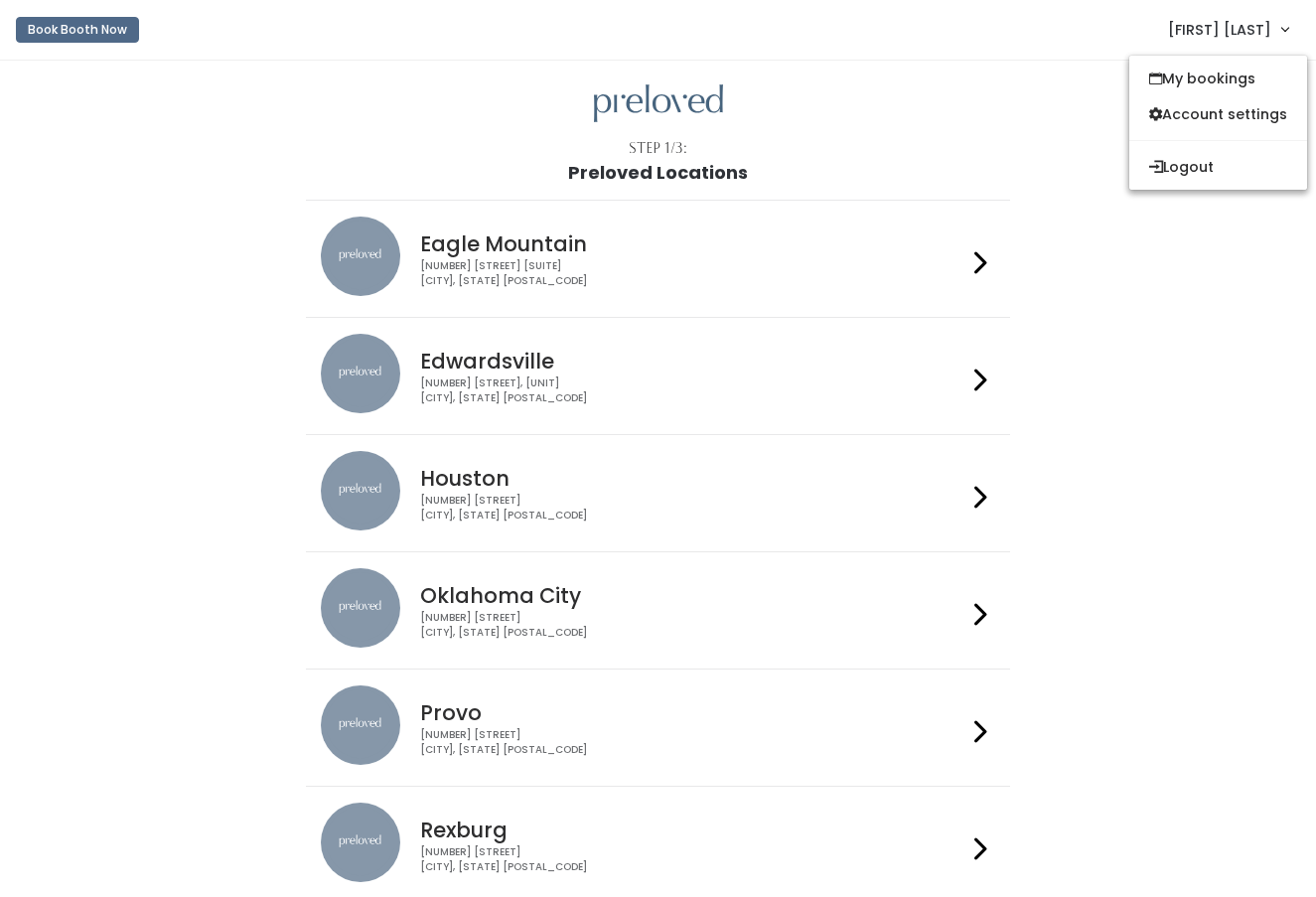 click at bounding box center (658, 103) 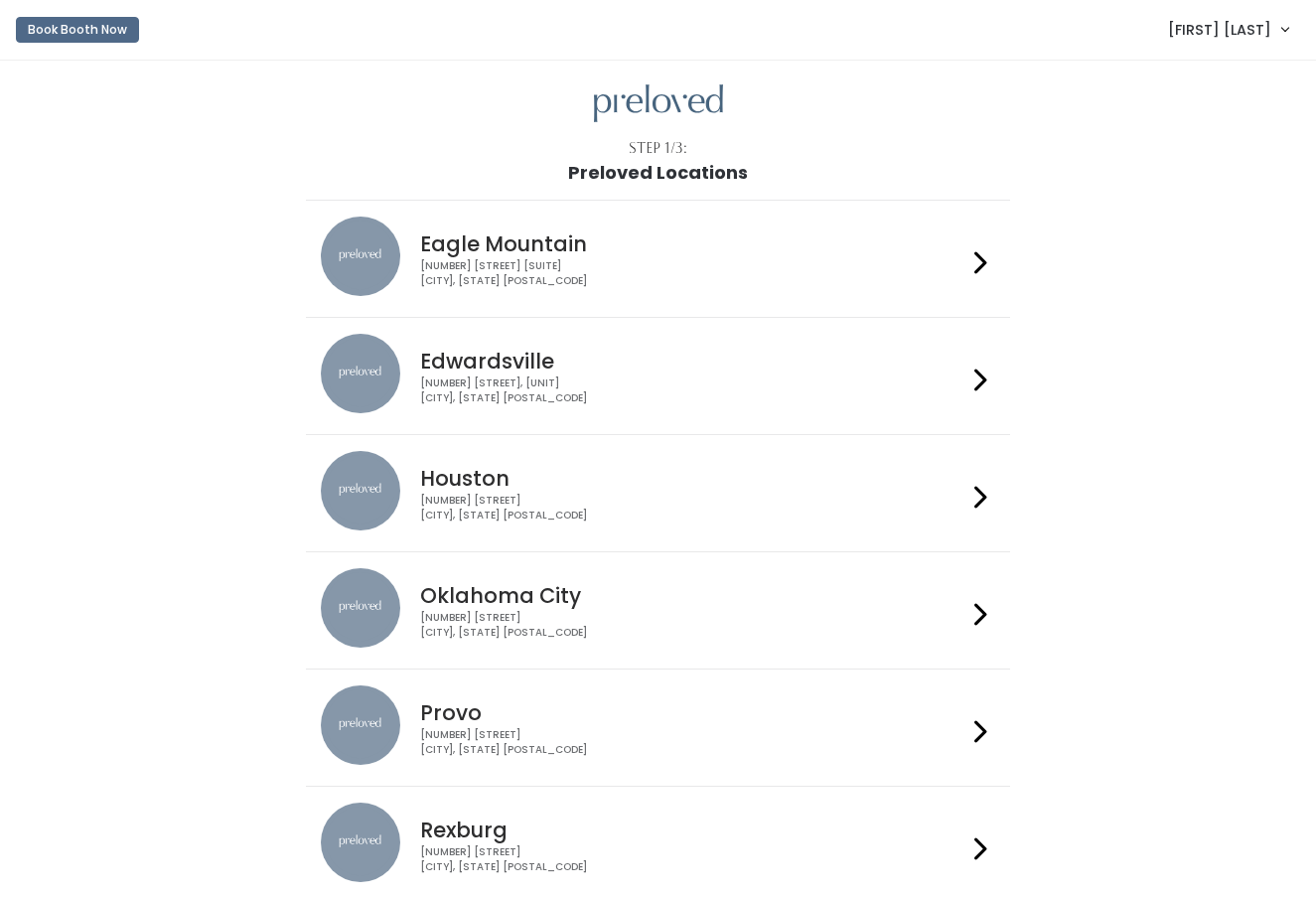click at bounding box center [658, 103] 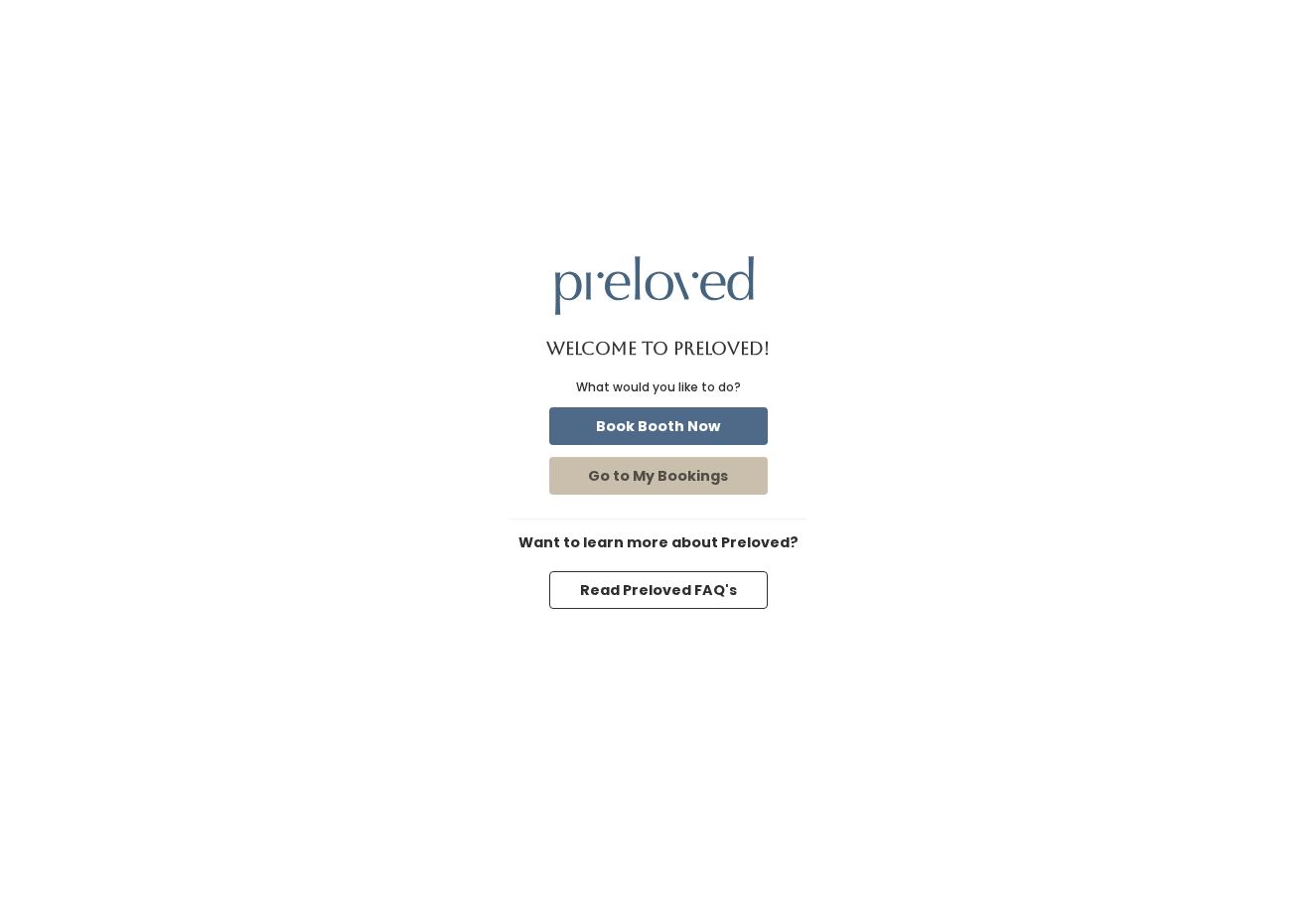 scroll, scrollTop: 0, scrollLeft: 0, axis: both 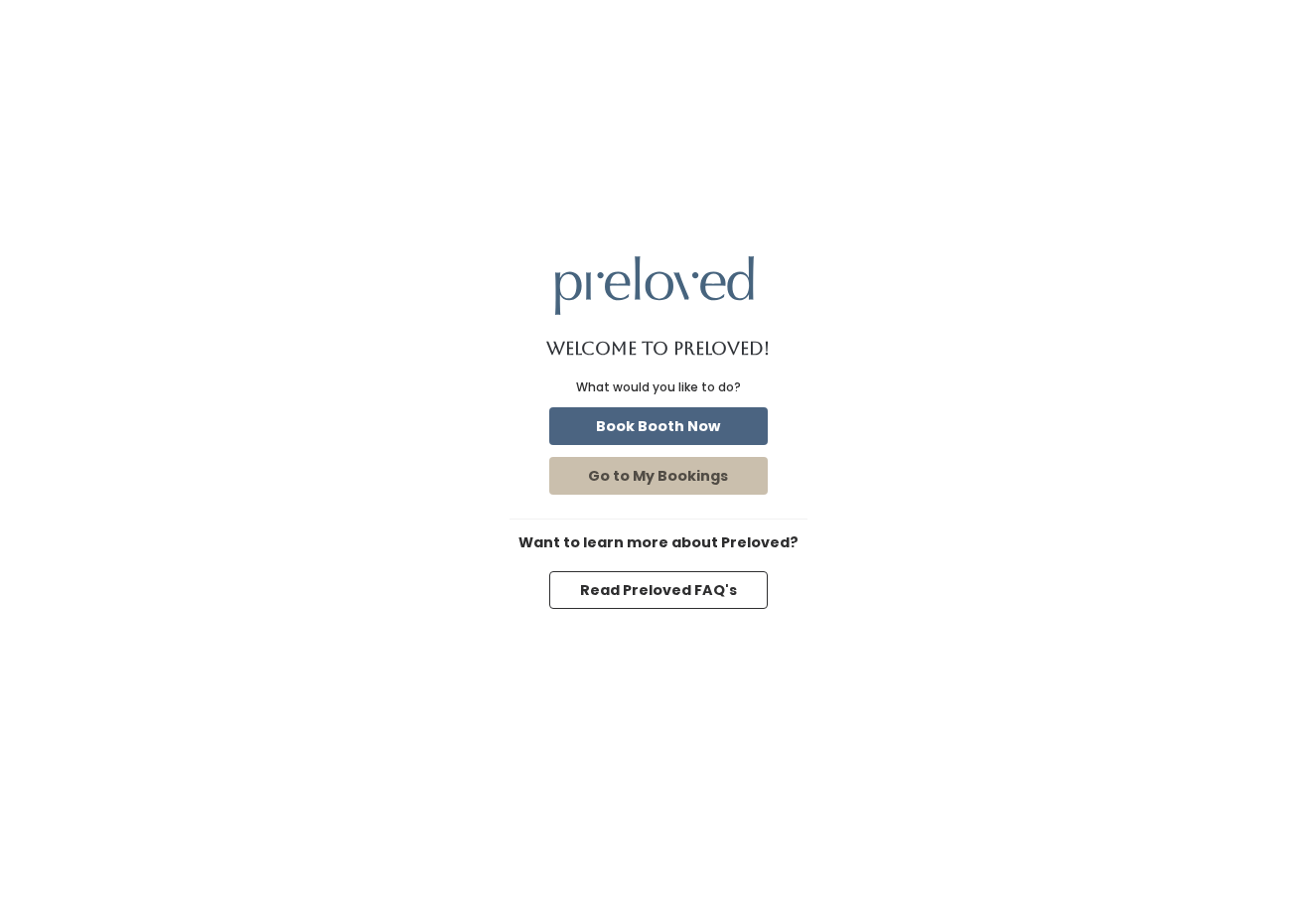 click on "Book Booth Now" at bounding box center (658, 426) 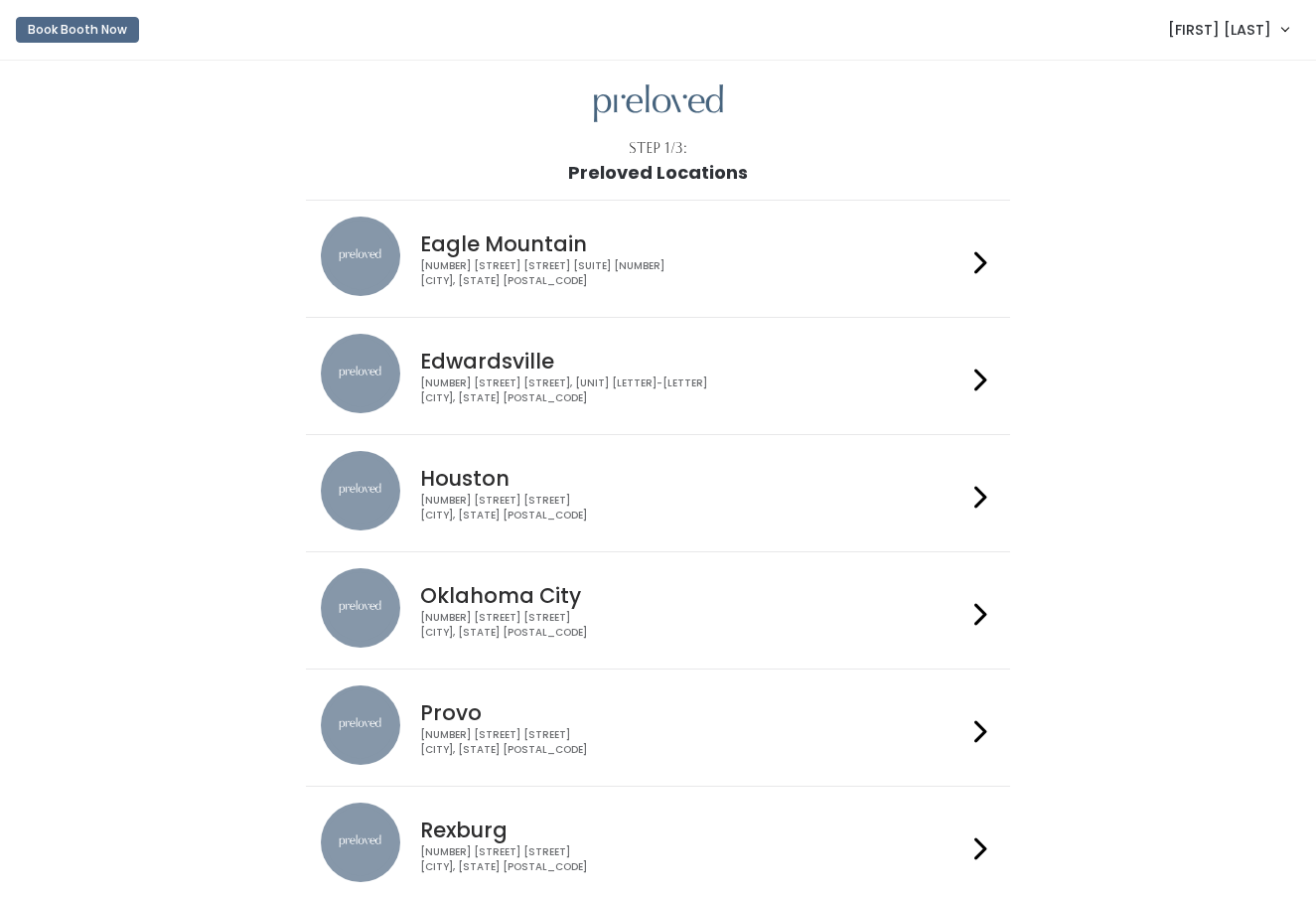 scroll, scrollTop: 0, scrollLeft: 0, axis: both 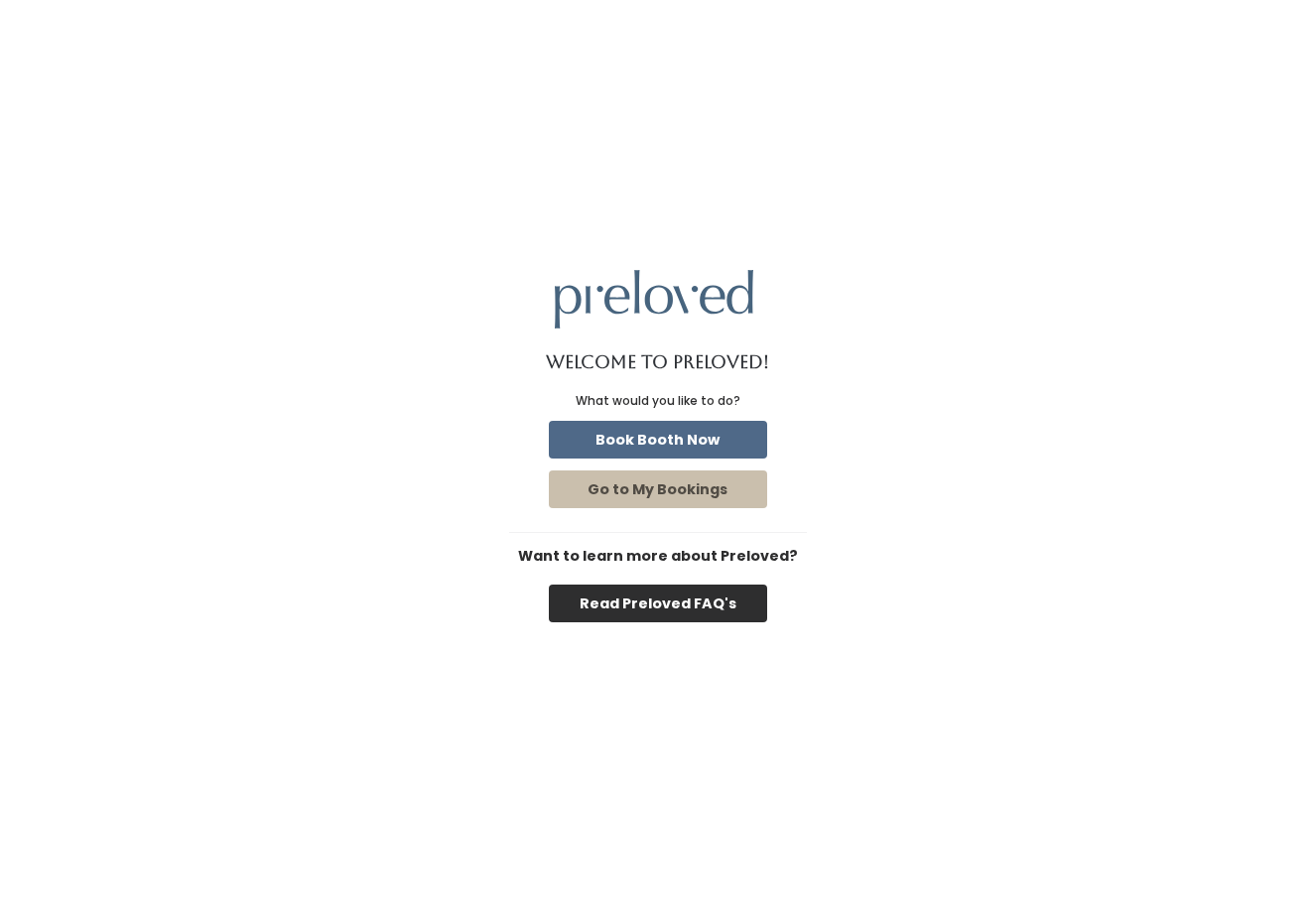 click on "Read Preloved FAQ's" at bounding box center [658, 603] 